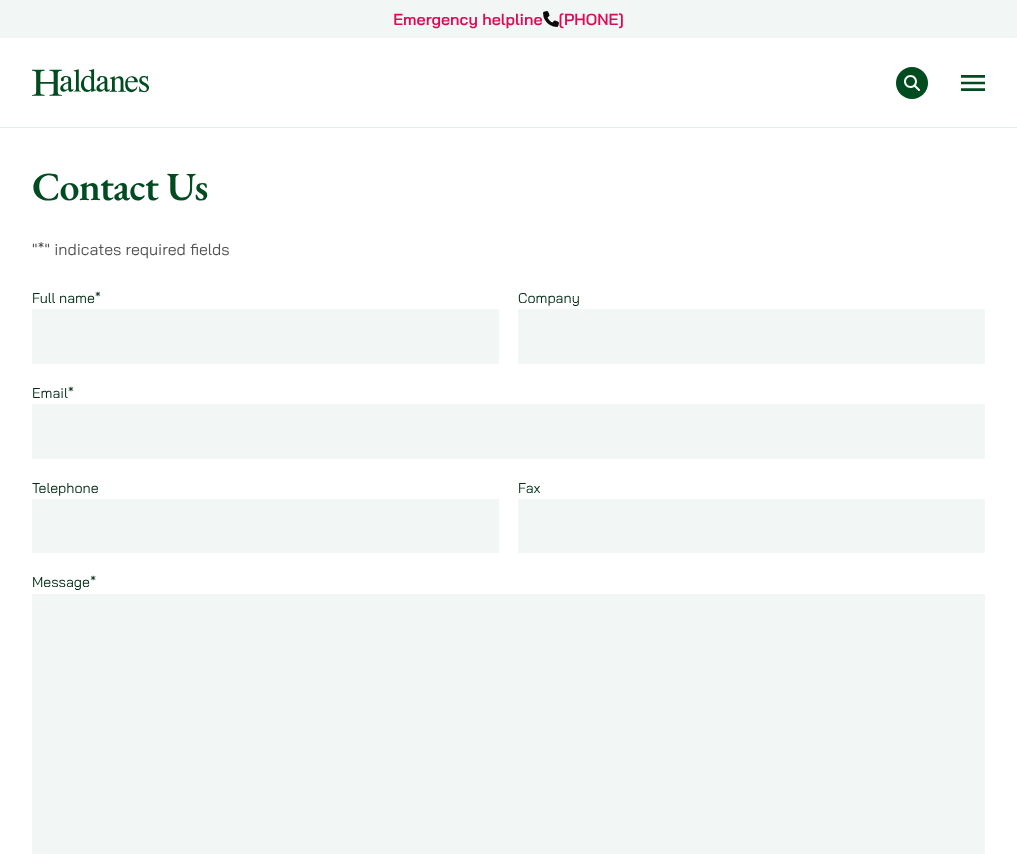 scroll, scrollTop: 0, scrollLeft: 0, axis: both 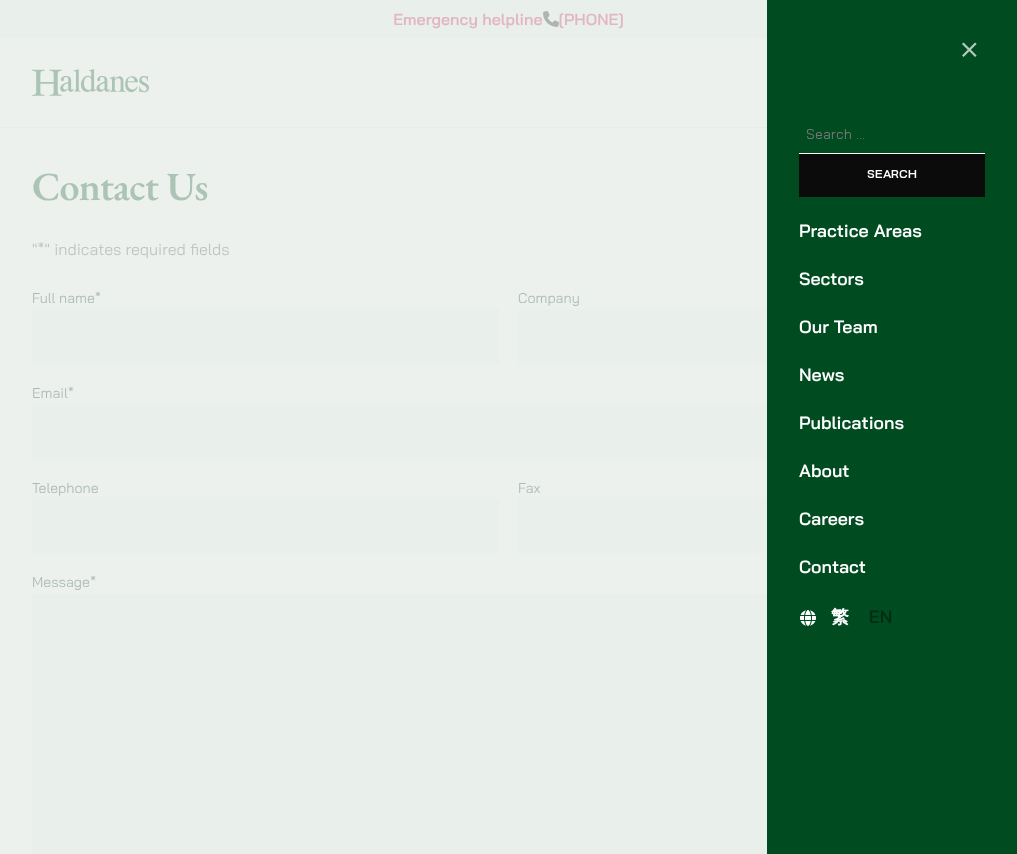 click on "Sectors" at bounding box center [892, 279] 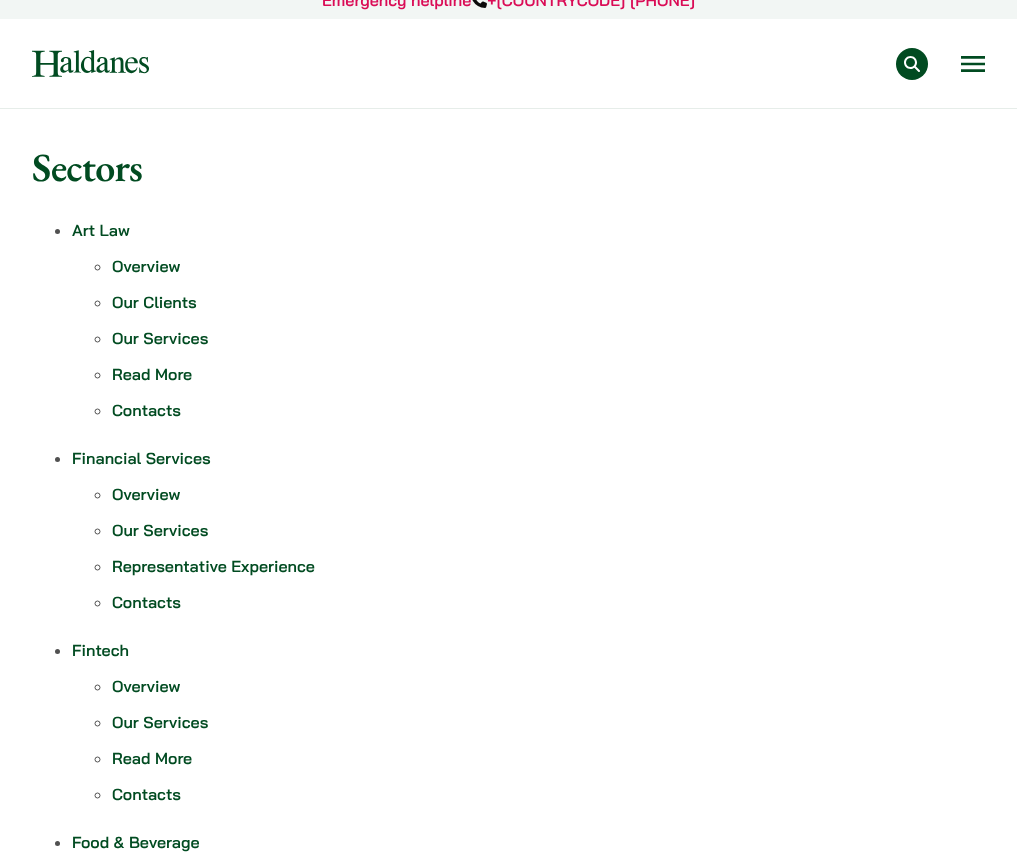 scroll, scrollTop: 0, scrollLeft: 0, axis: both 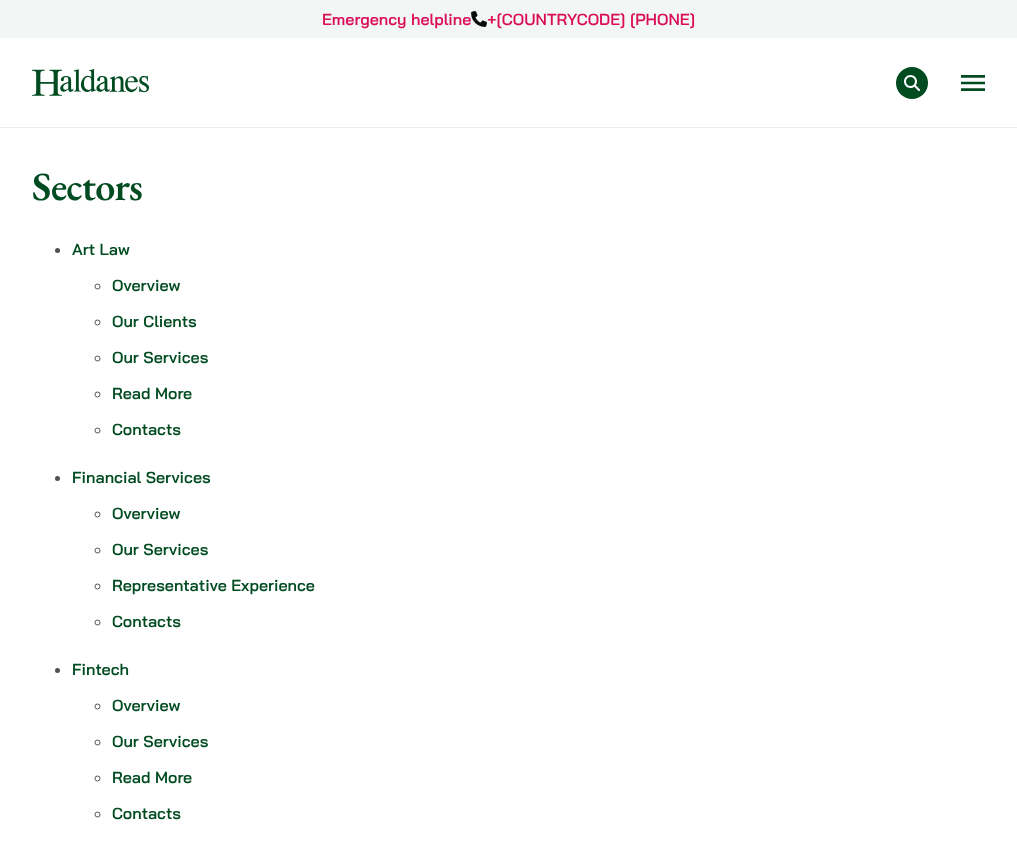 click on "Open menu" at bounding box center (973, 83) 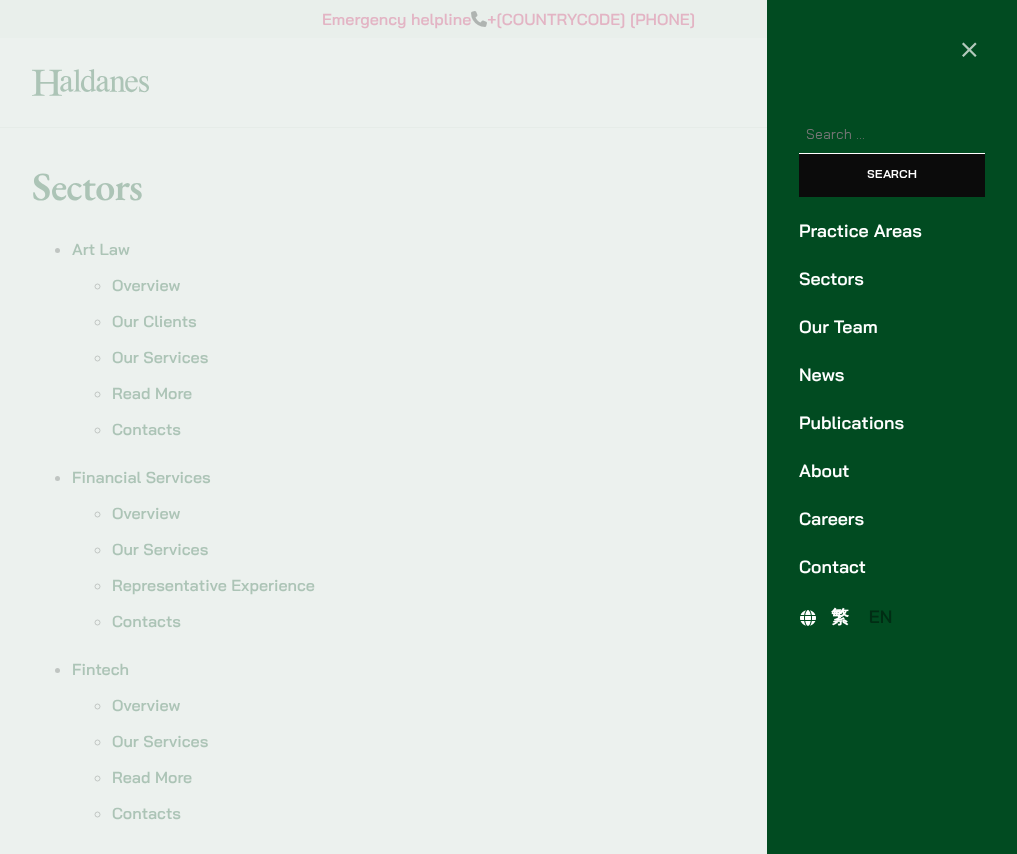click on "Practice Areas" at bounding box center [892, 231] 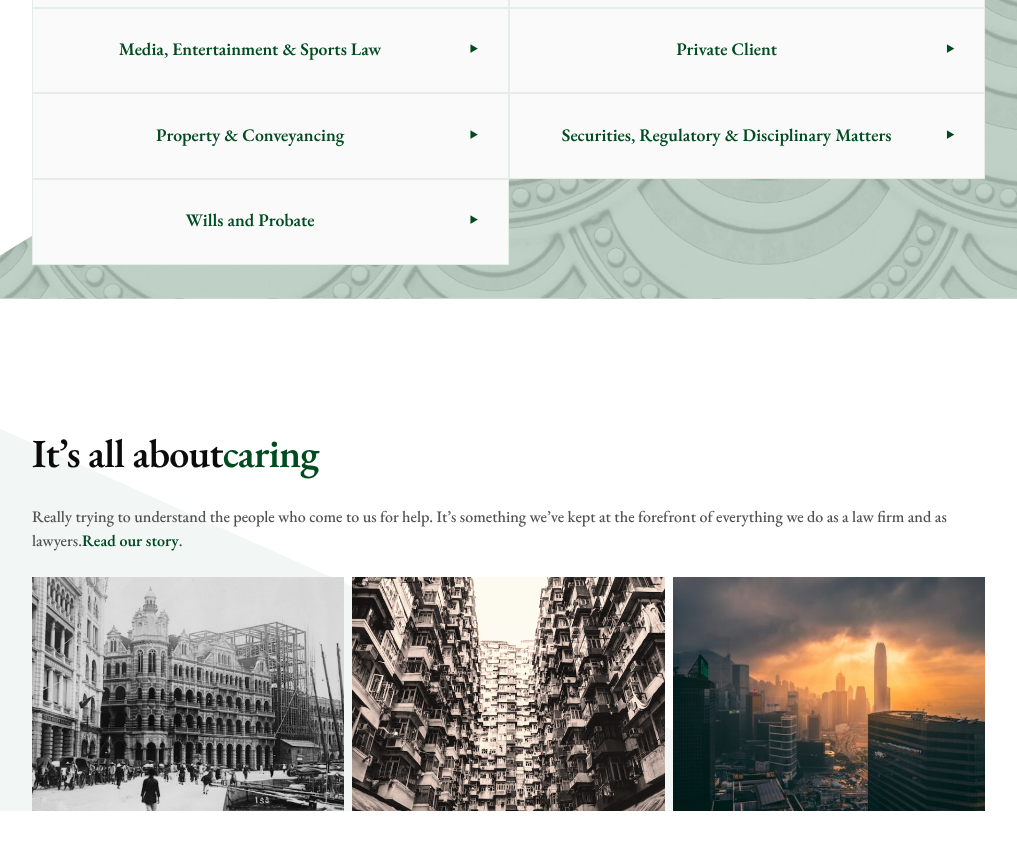 scroll, scrollTop: 1225, scrollLeft: 0, axis: vertical 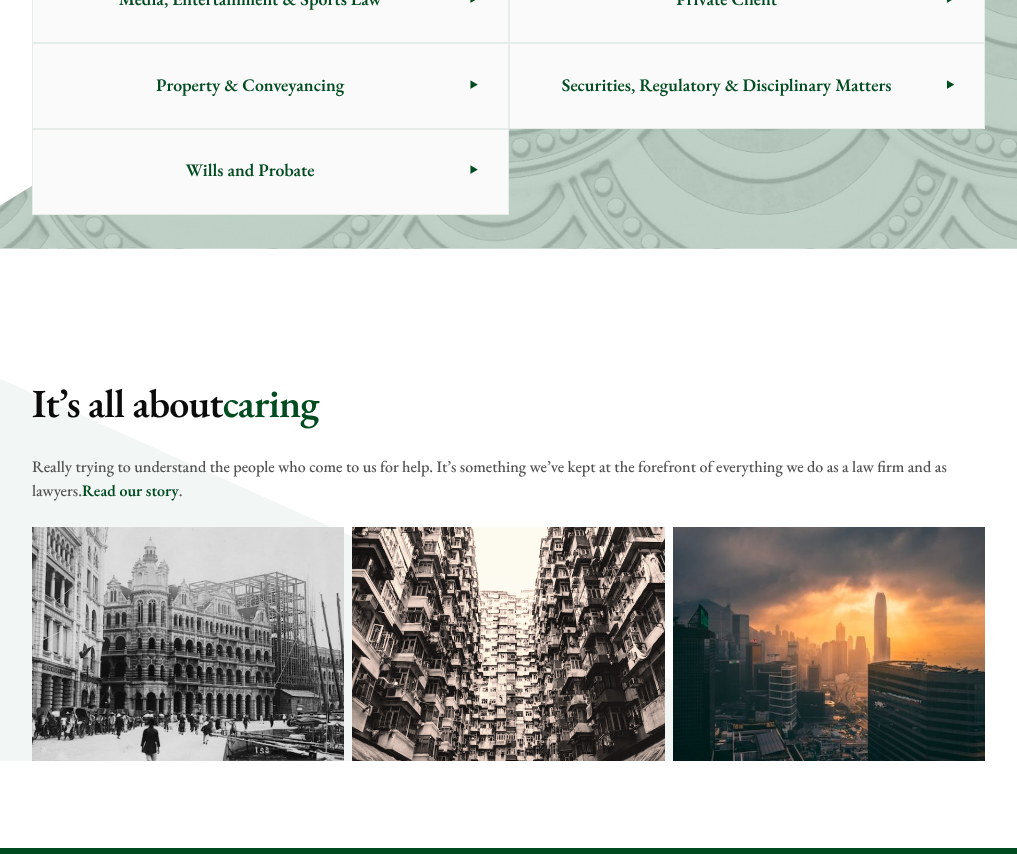 click on "Matrimonial & Family Law" at bounding box center [727, -85] 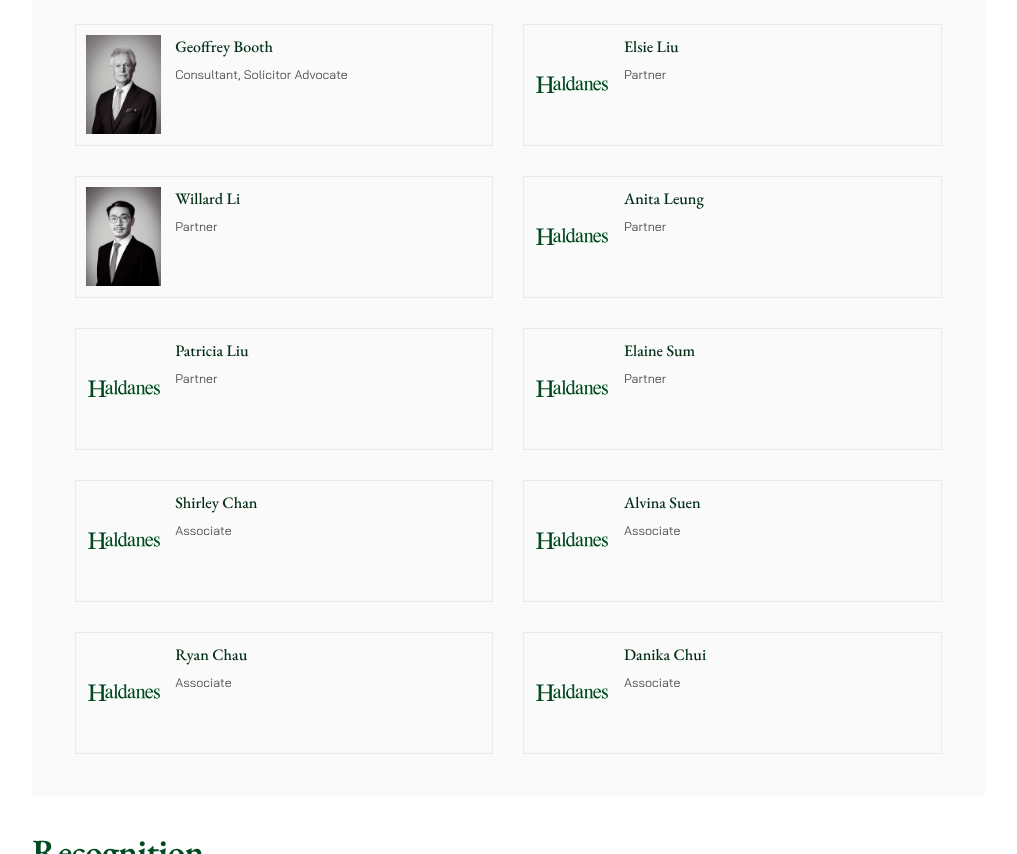 scroll, scrollTop: 1667, scrollLeft: 0, axis: vertical 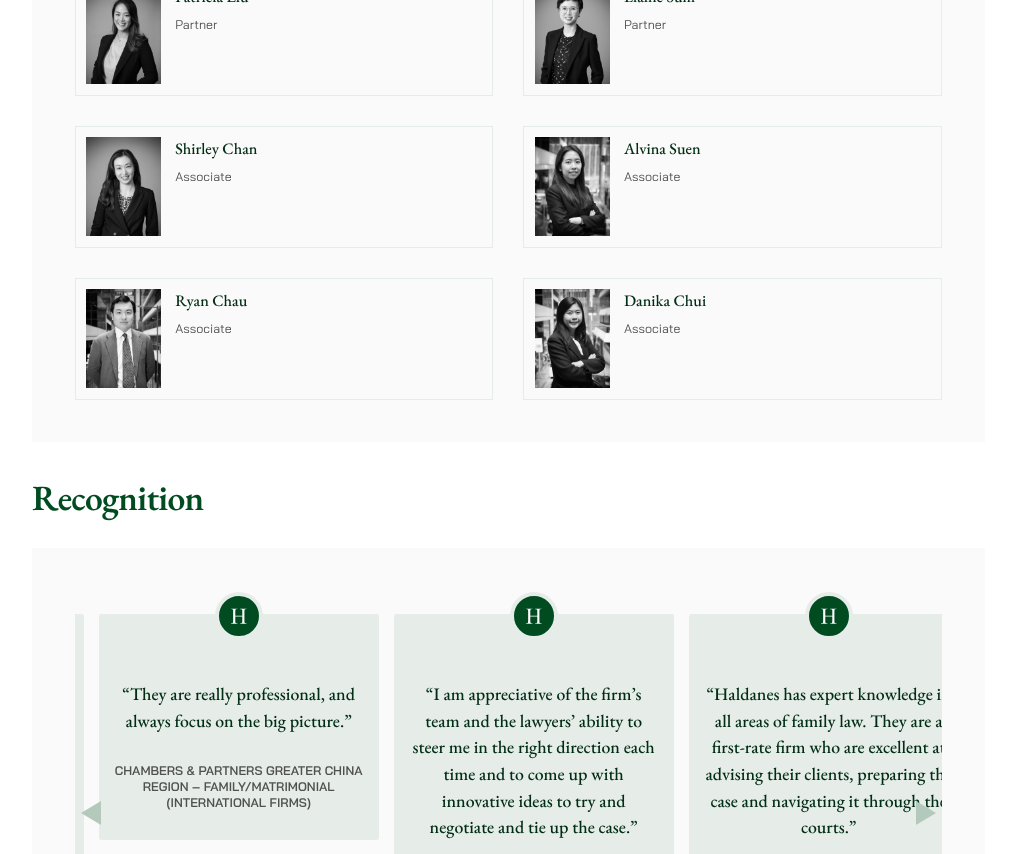 click on "[PERSON]
Partner" at bounding box center [332, 35] 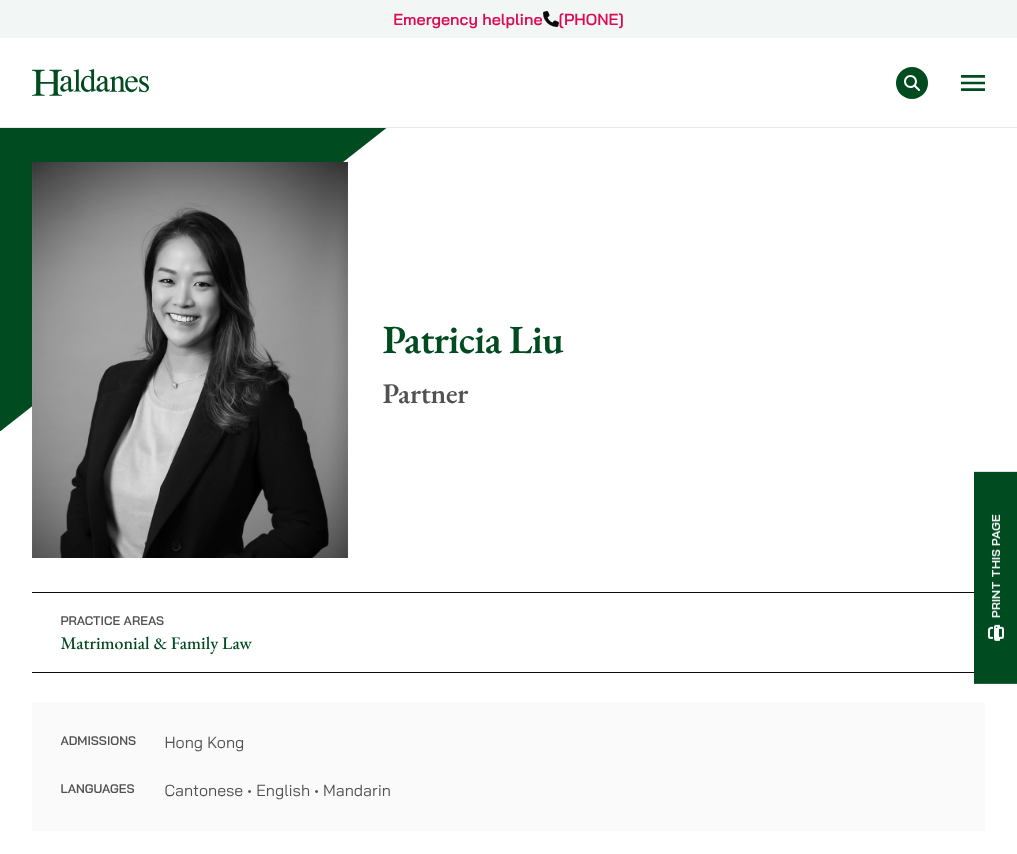 scroll, scrollTop: 0, scrollLeft: 0, axis: both 